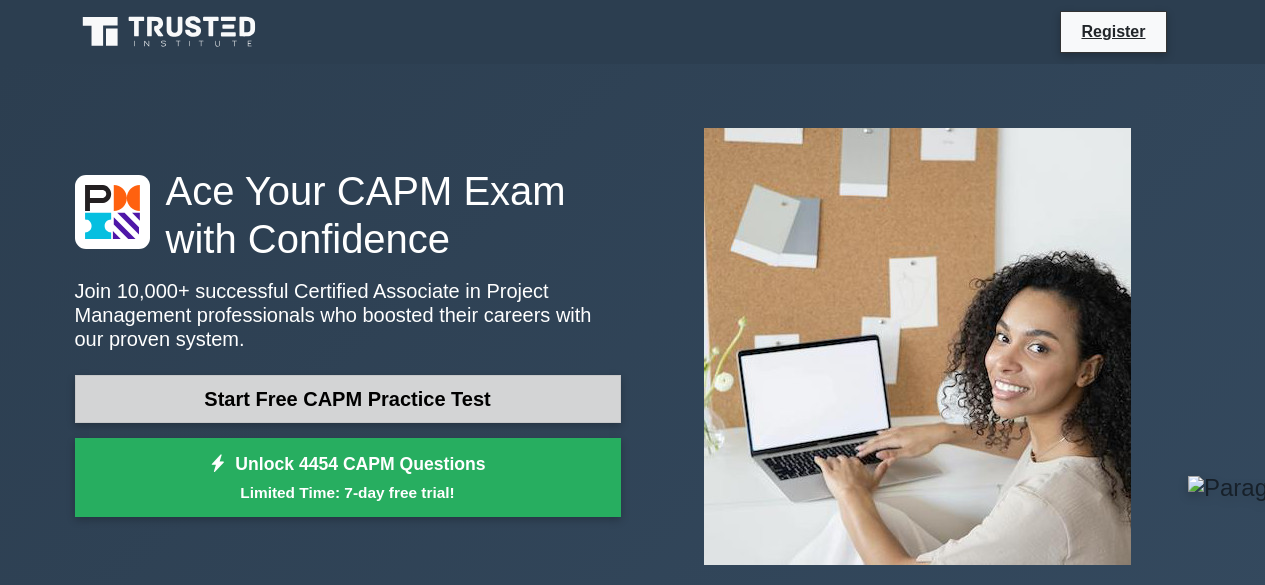 scroll, scrollTop: 0, scrollLeft: 0, axis: both 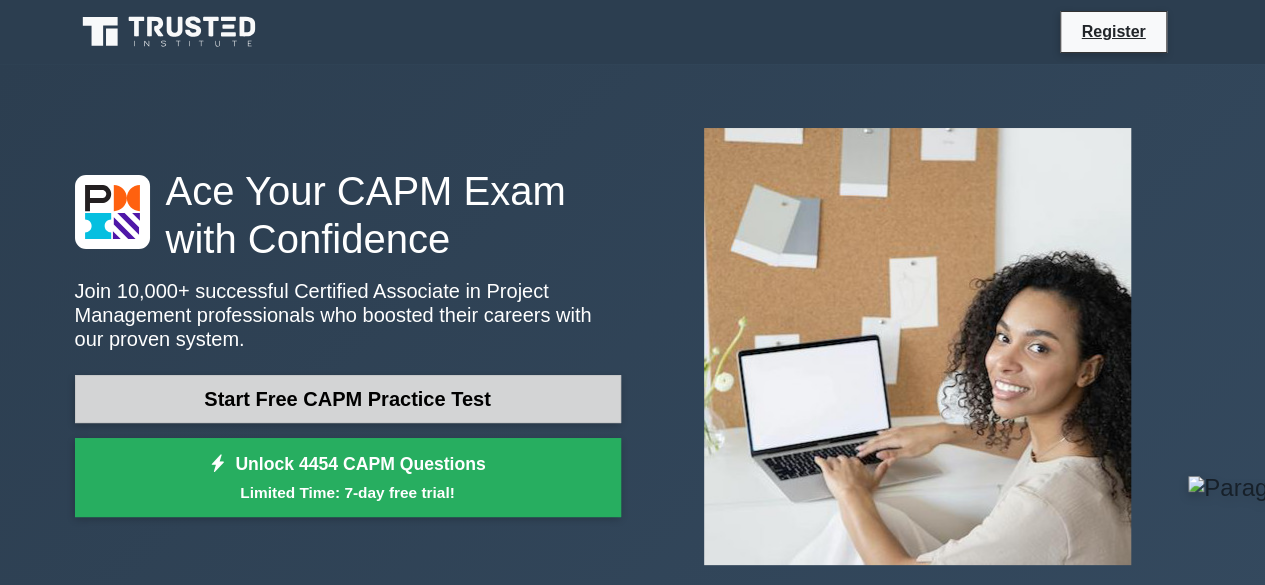 click on "Start Free CAPM Practice Test" at bounding box center [348, 399] 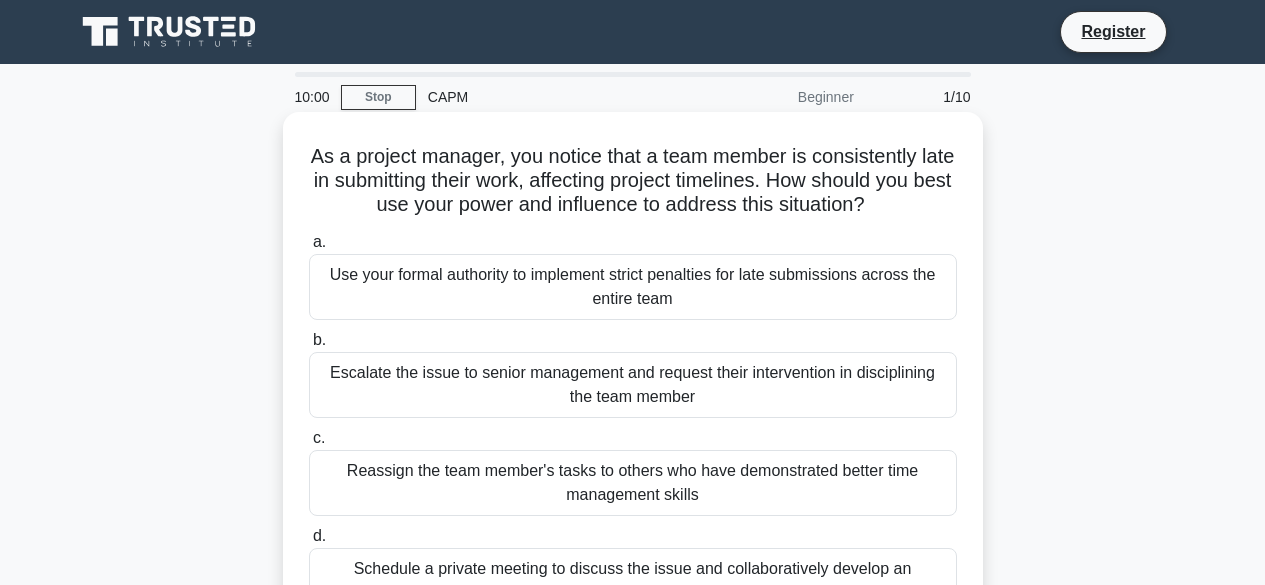 scroll, scrollTop: 0, scrollLeft: 0, axis: both 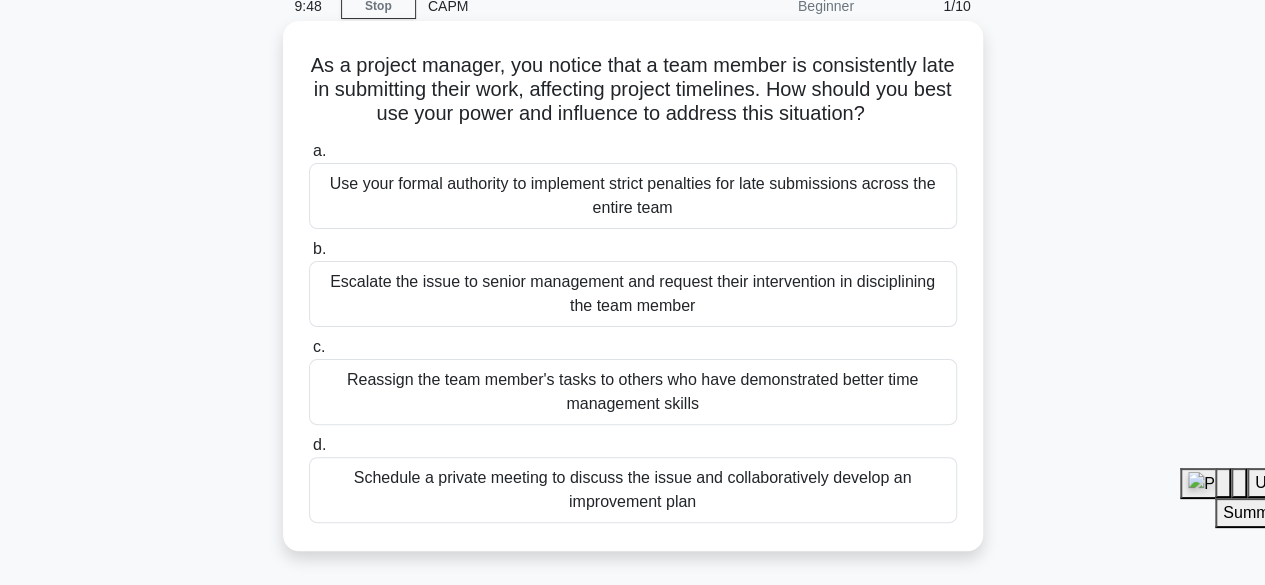 click on "Schedule a private meeting to discuss the issue and collaboratively develop an improvement plan" at bounding box center (633, 490) 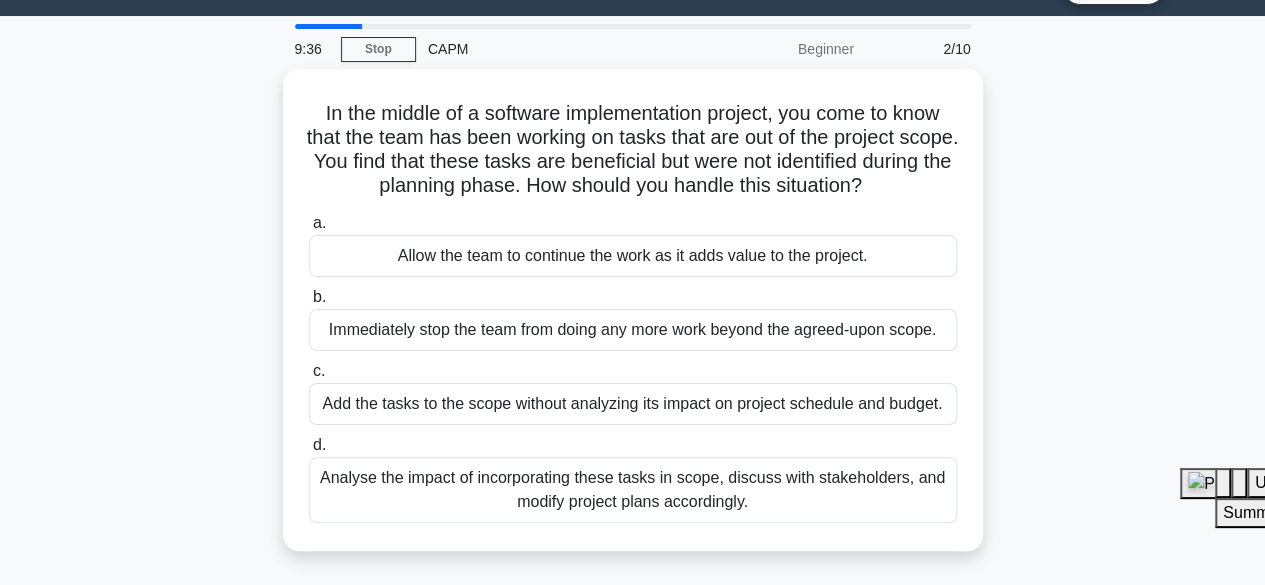 scroll, scrollTop: 47, scrollLeft: 0, axis: vertical 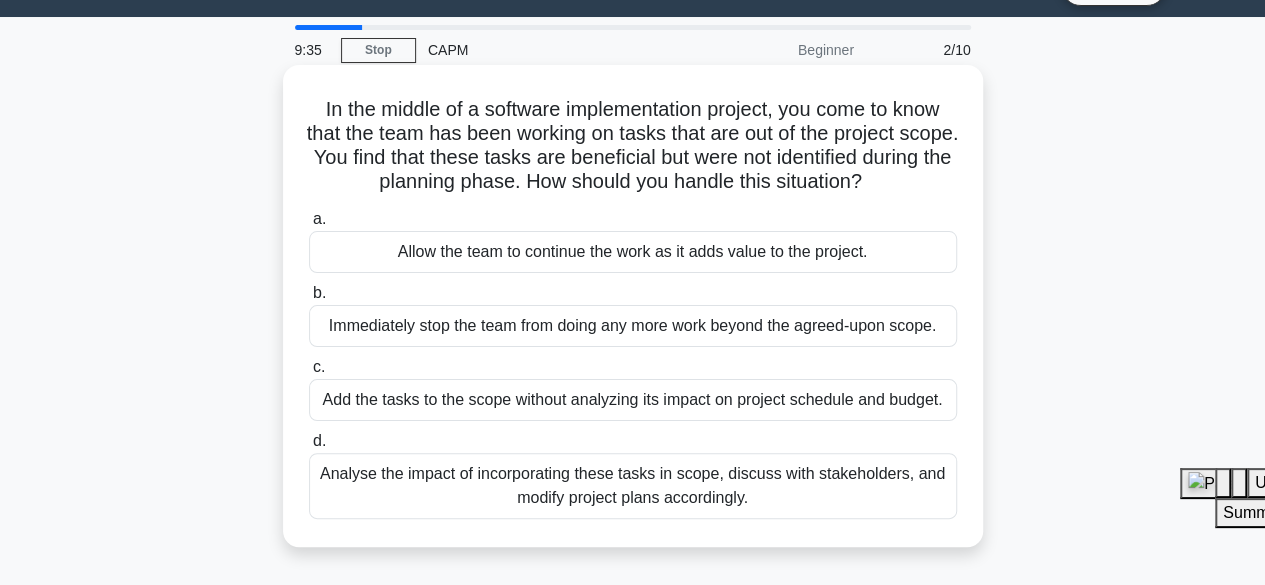 click on "Analyse the impact of incorporating these tasks in scope, discuss with stakeholders, and modify project plans accordingly." at bounding box center (633, 486) 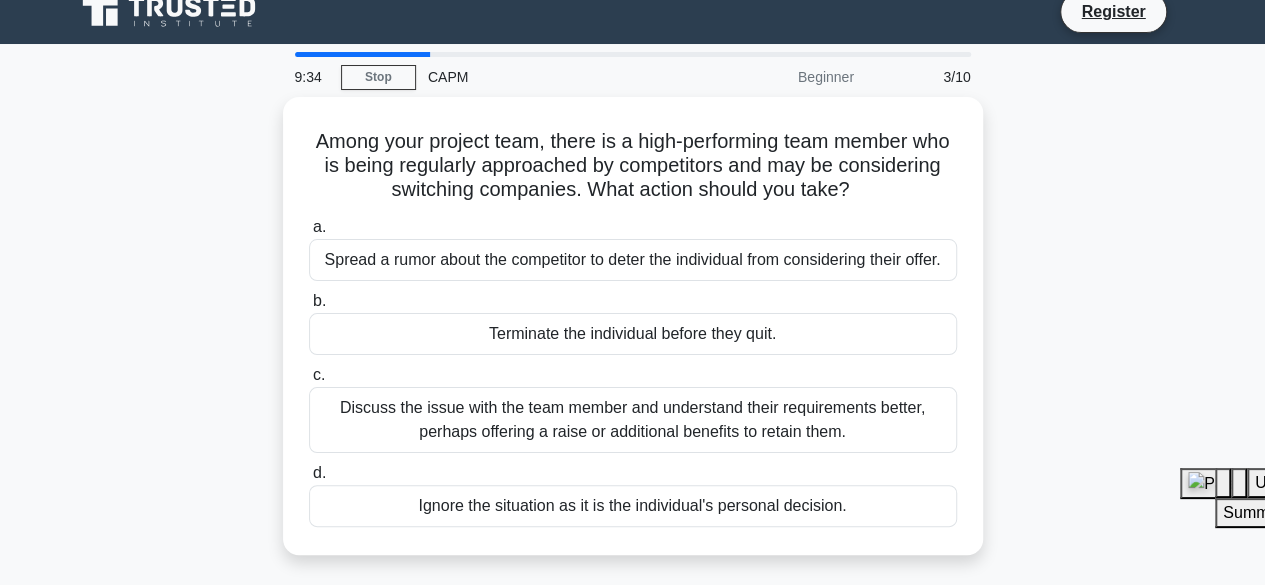 scroll, scrollTop: 22, scrollLeft: 0, axis: vertical 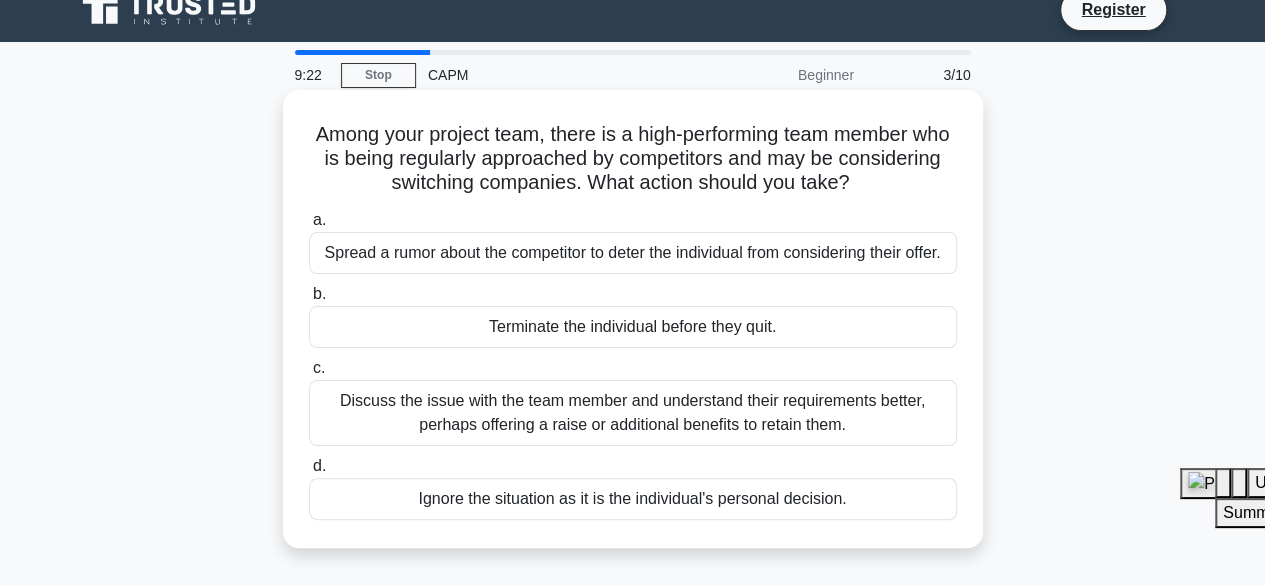 click on "Discuss the issue with the team member and understand their requirements better, perhaps offering a raise or additional benefits to retain them." at bounding box center (633, 413) 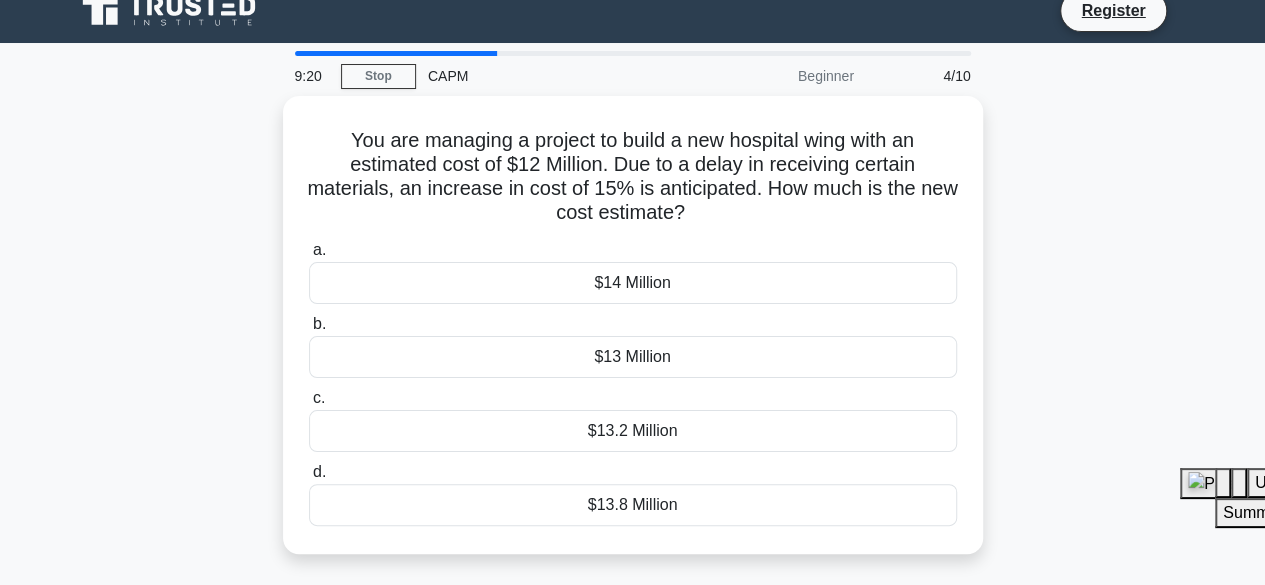 scroll, scrollTop: 20, scrollLeft: 0, axis: vertical 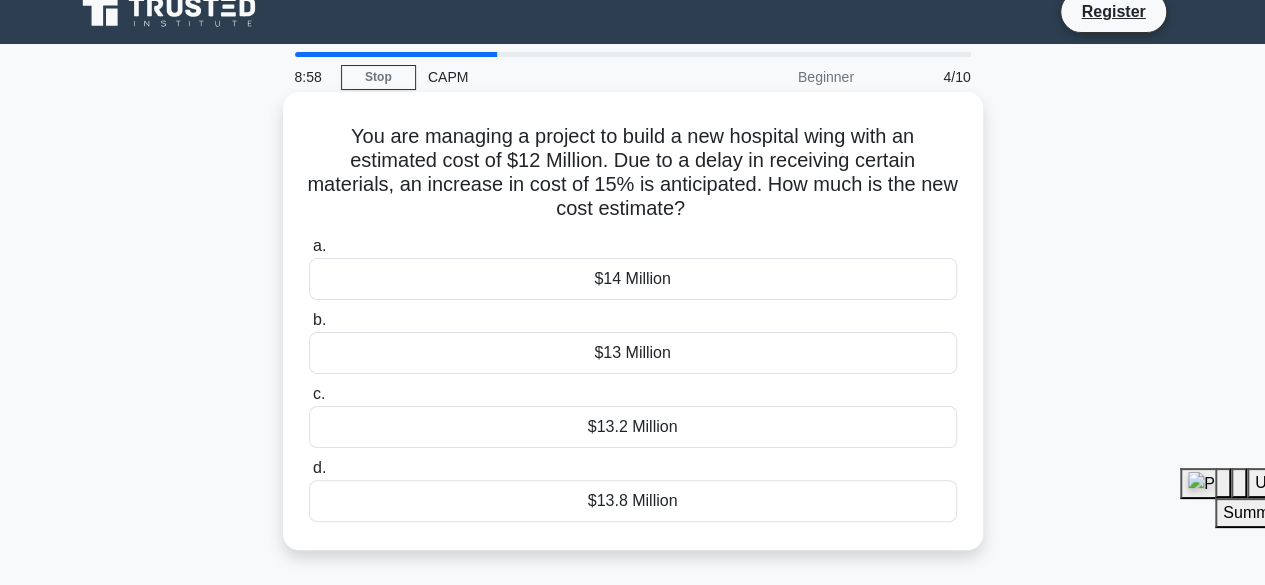 click on "$13.8 Million" at bounding box center [633, 501] 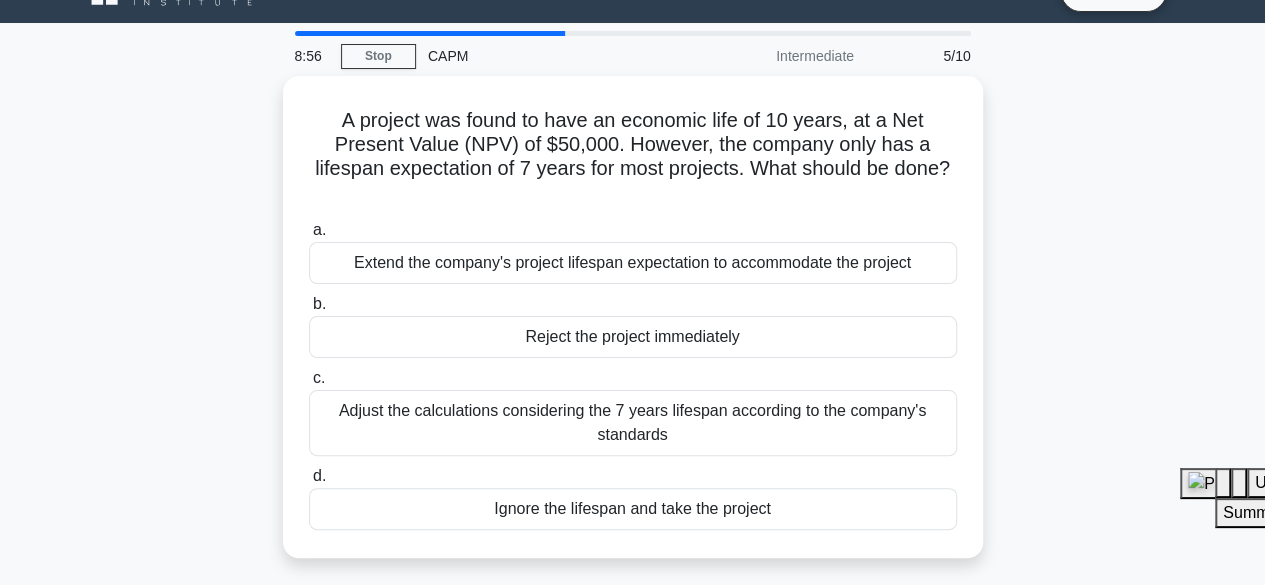 scroll, scrollTop: 42, scrollLeft: 0, axis: vertical 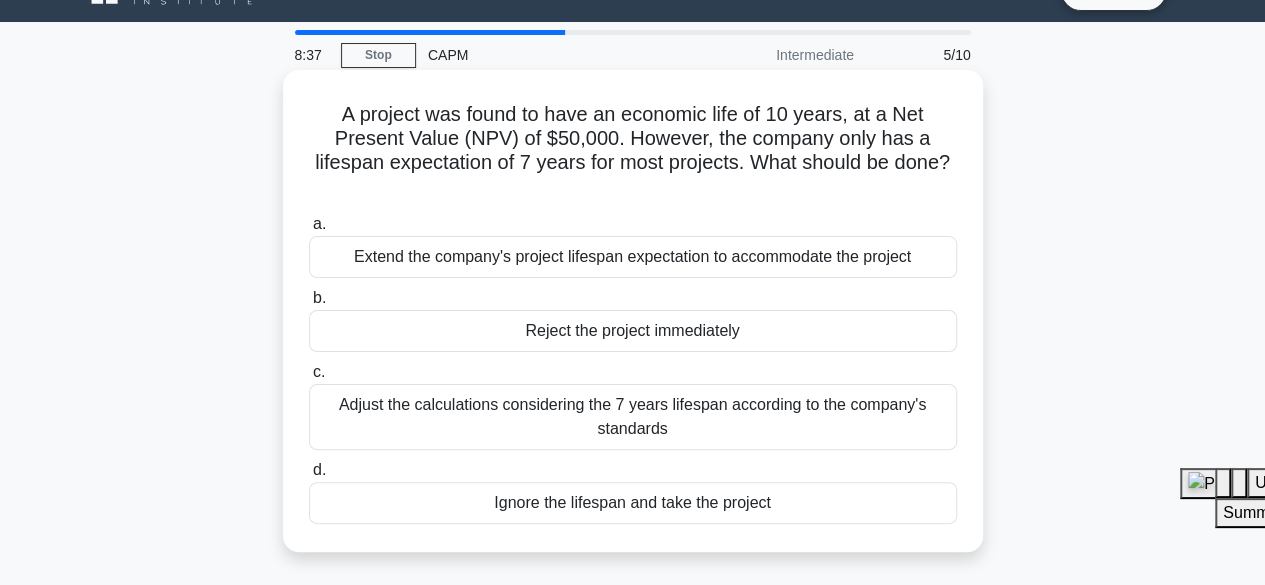 click on "Adjust the calculations considering the 7 years lifespan according to the company's standards" at bounding box center (633, 417) 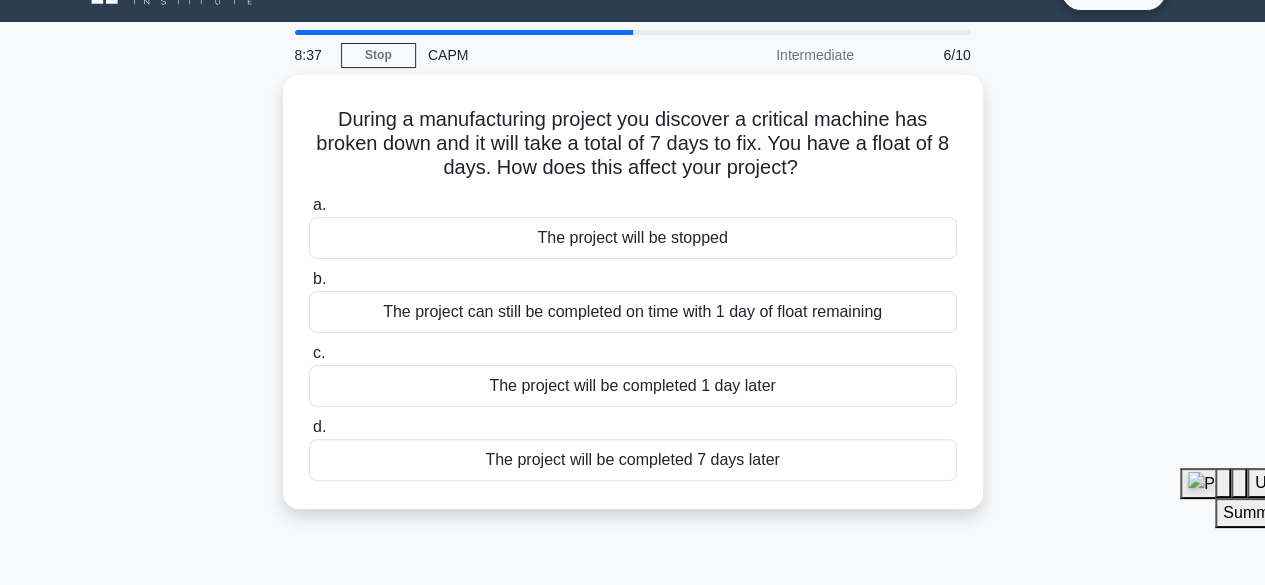 scroll, scrollTop: 0, scrollLeft: 0, axis: both 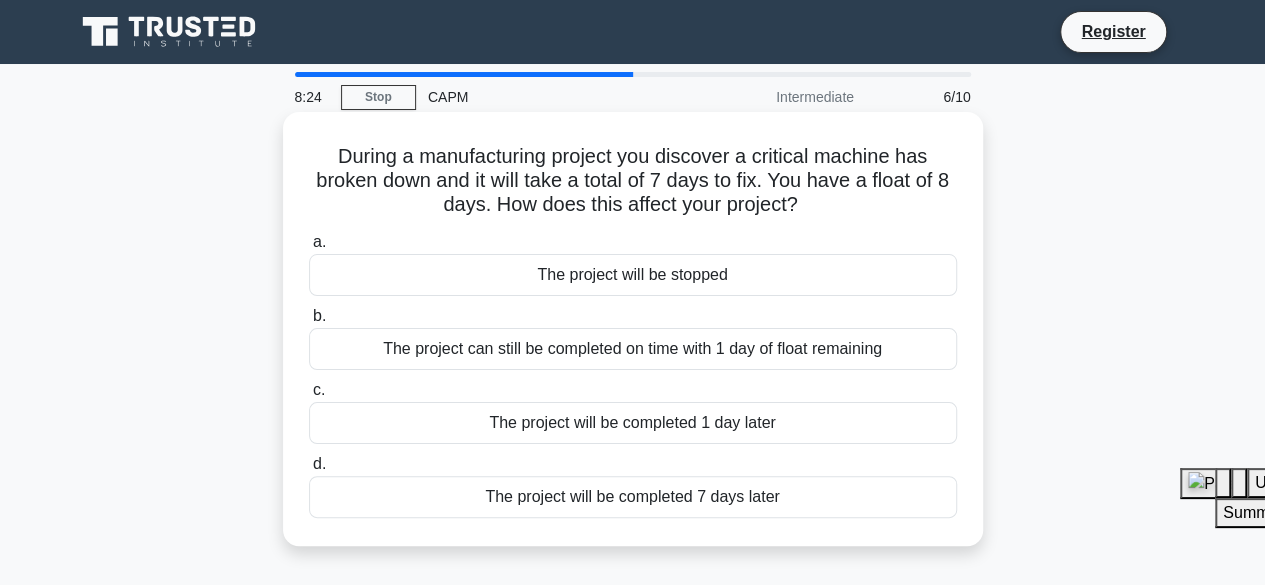 click on "The project can still be completed on time with 1 day of float remaining" at bounding box center [633, 349] 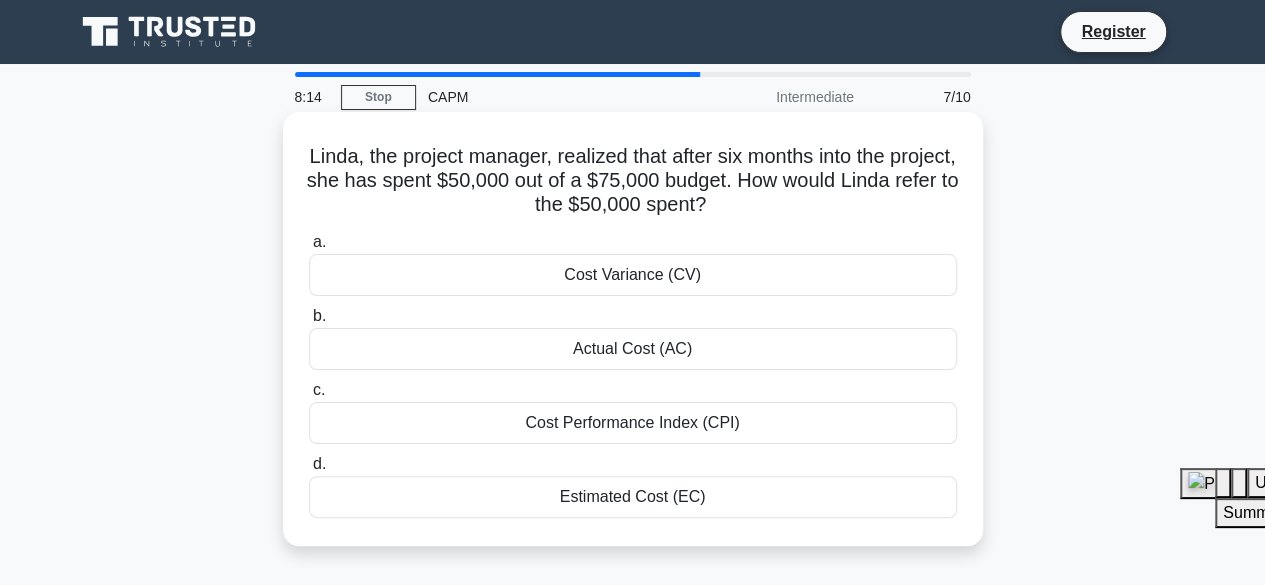 click on "Actual Cost (AC)" at bounding box center [633, 349] 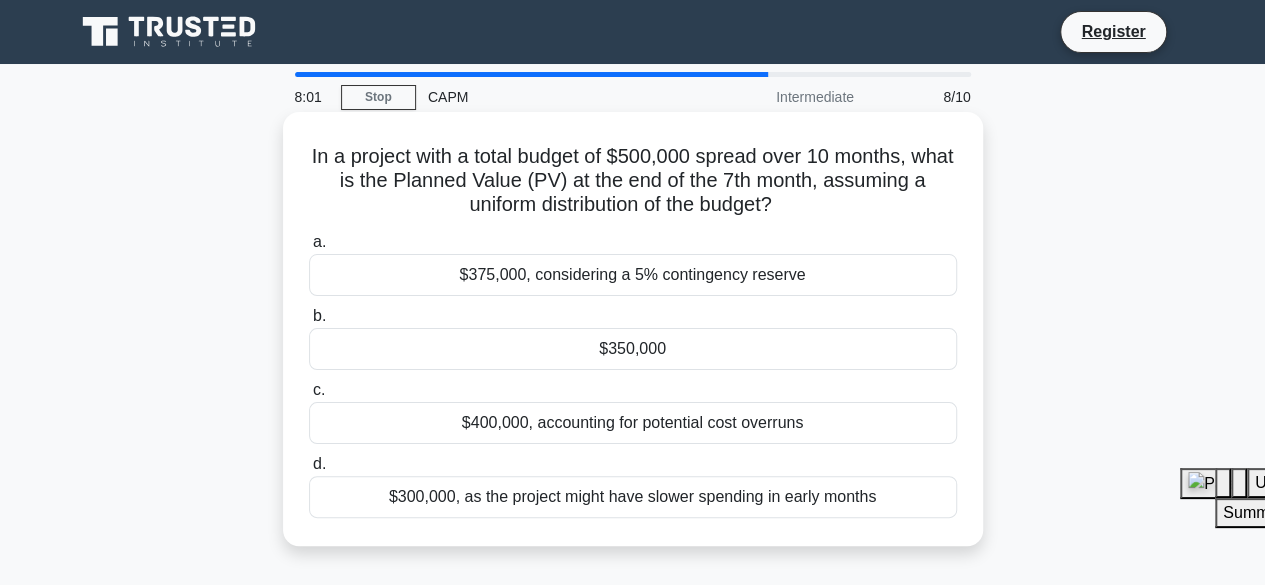 click on "$350,000" at bounding box center [633, 349] 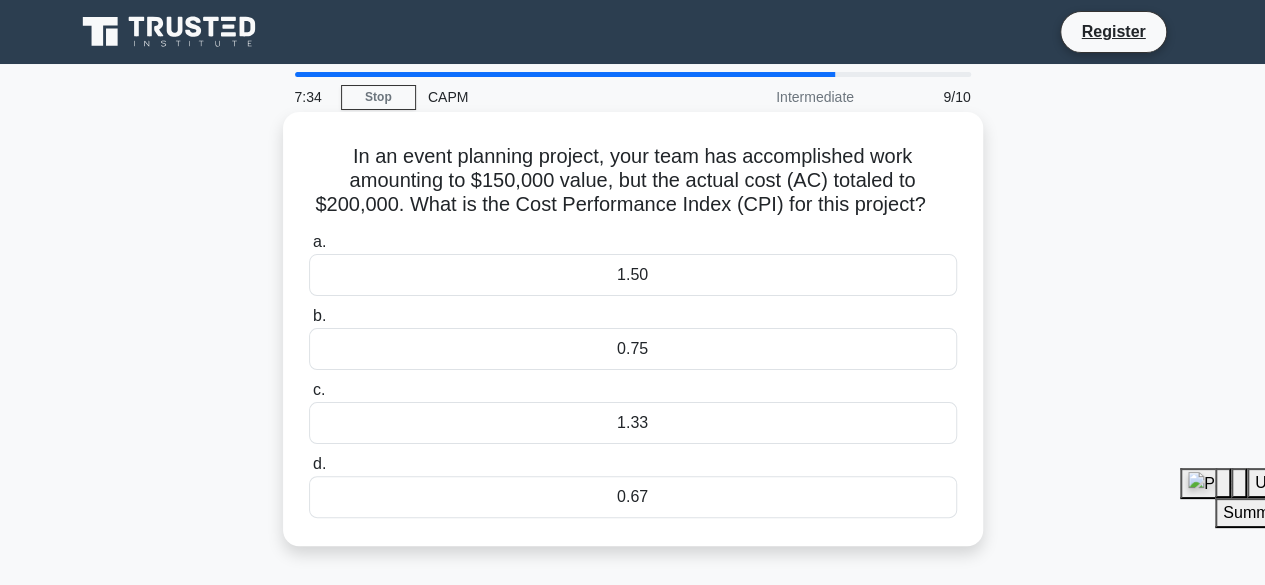 click on "0.75" at bounding box center [633, 349] 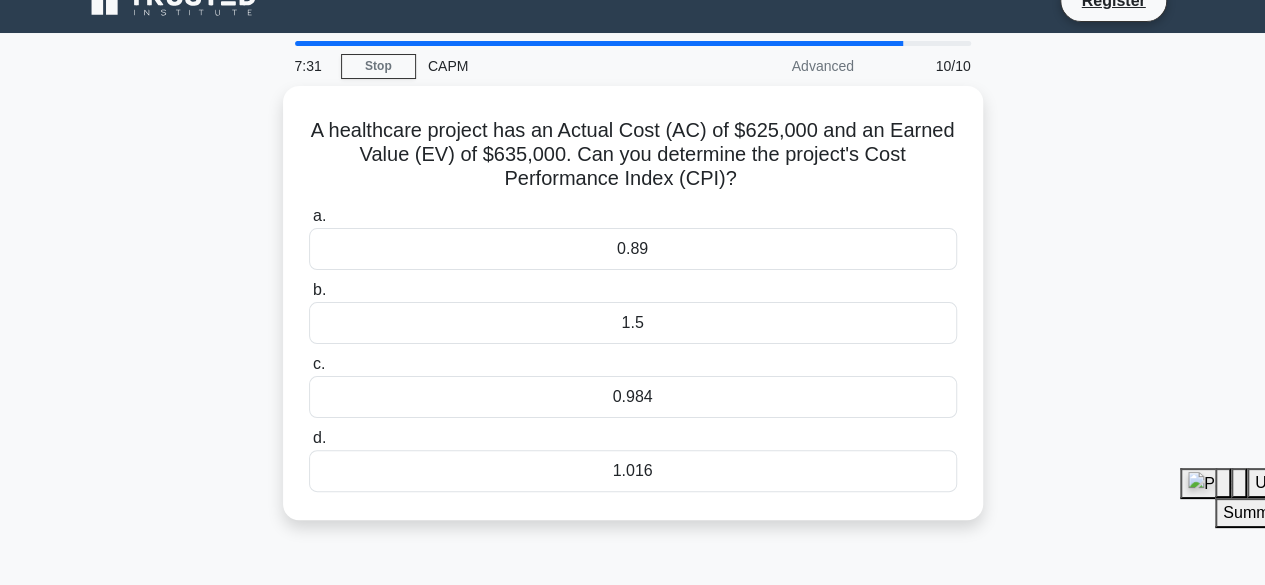 scroll, scrollTop: 32, scrollLeft: 0, axis: vertical 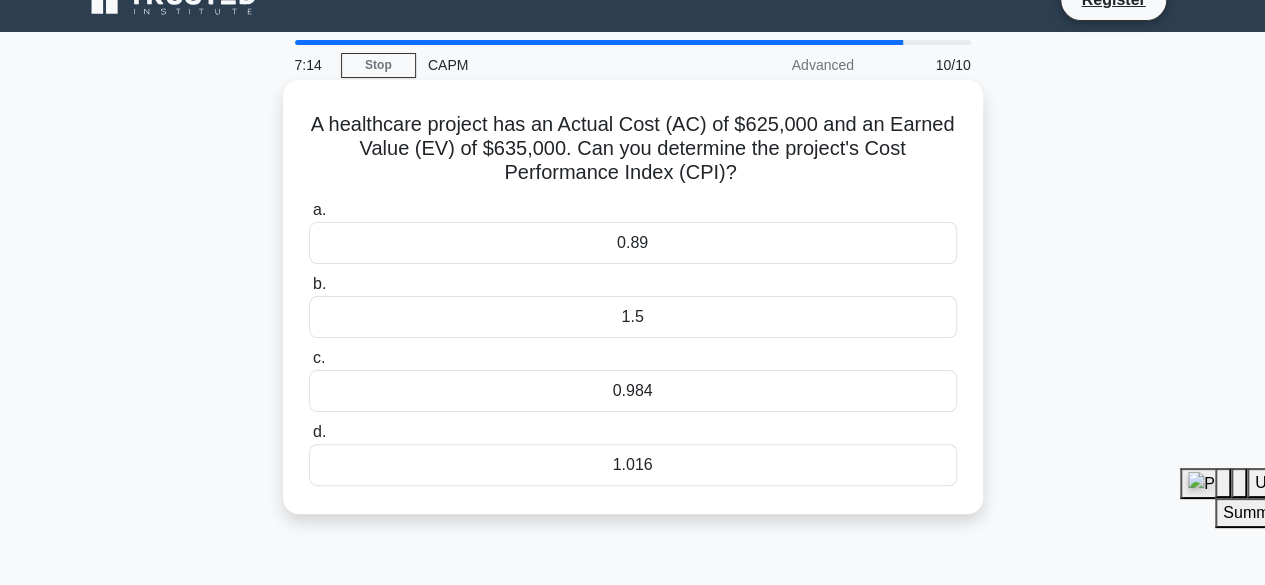 click on "0.984" at bounding box center (633, 391) 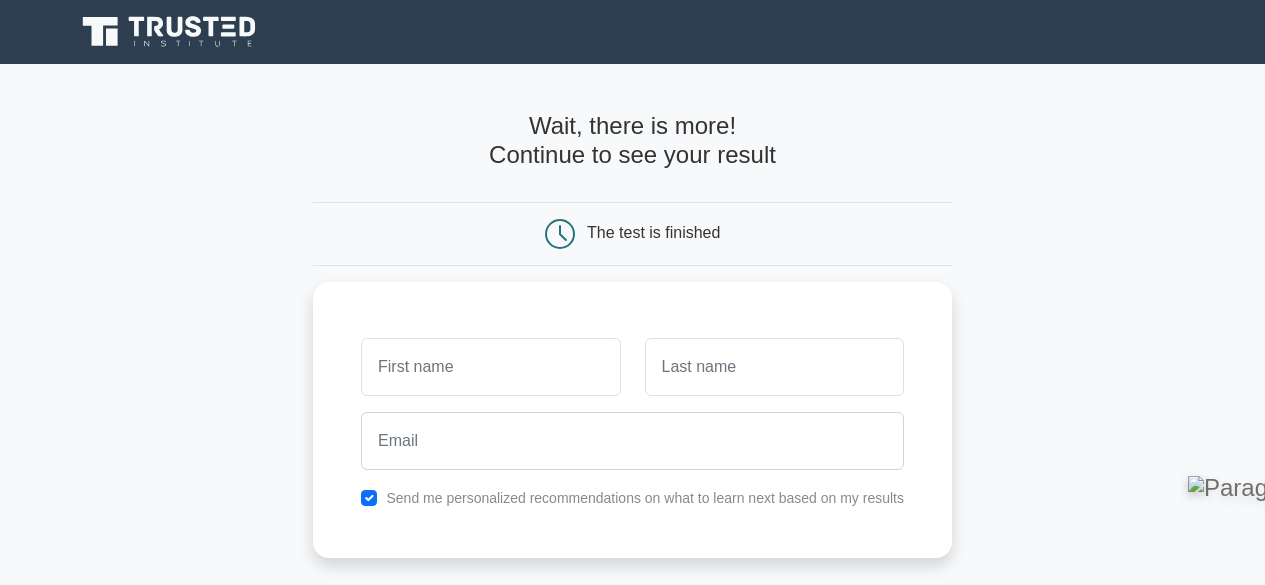 scroll, scrollTop: 0, scrollLeft: 0, axis: both 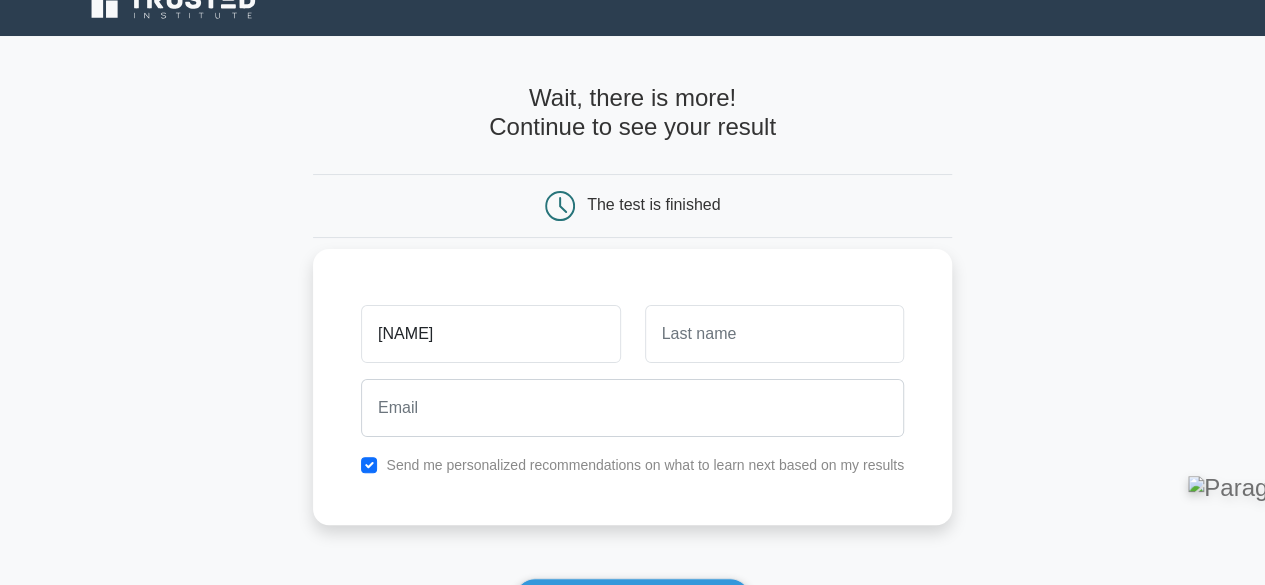 type on "Halie" 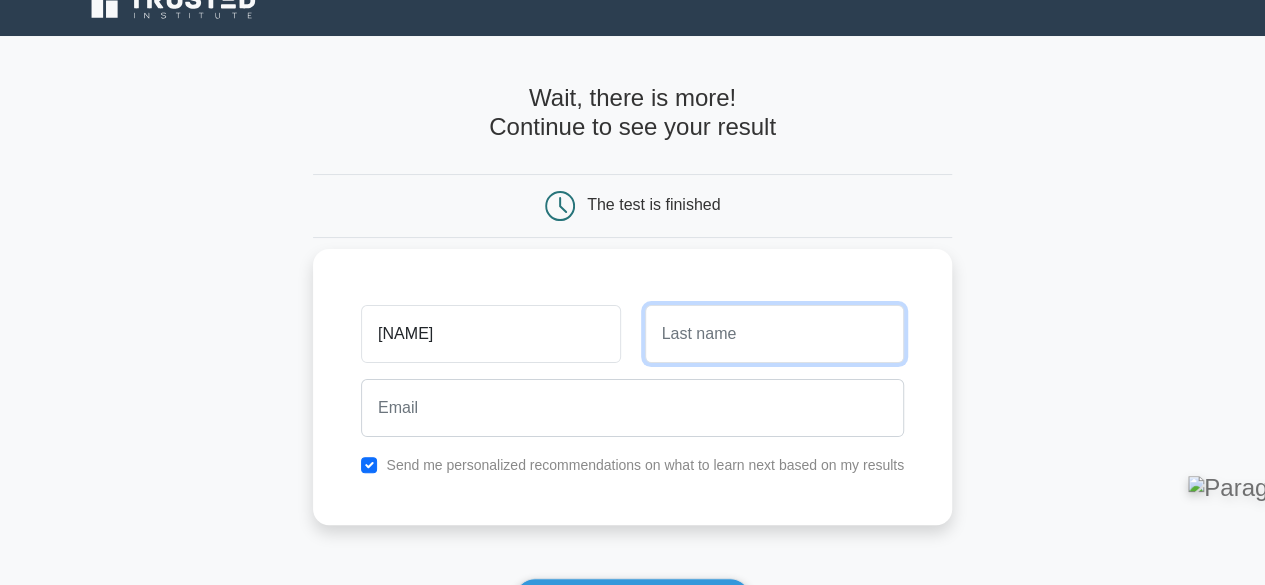 click at bounding box center [774, 334] 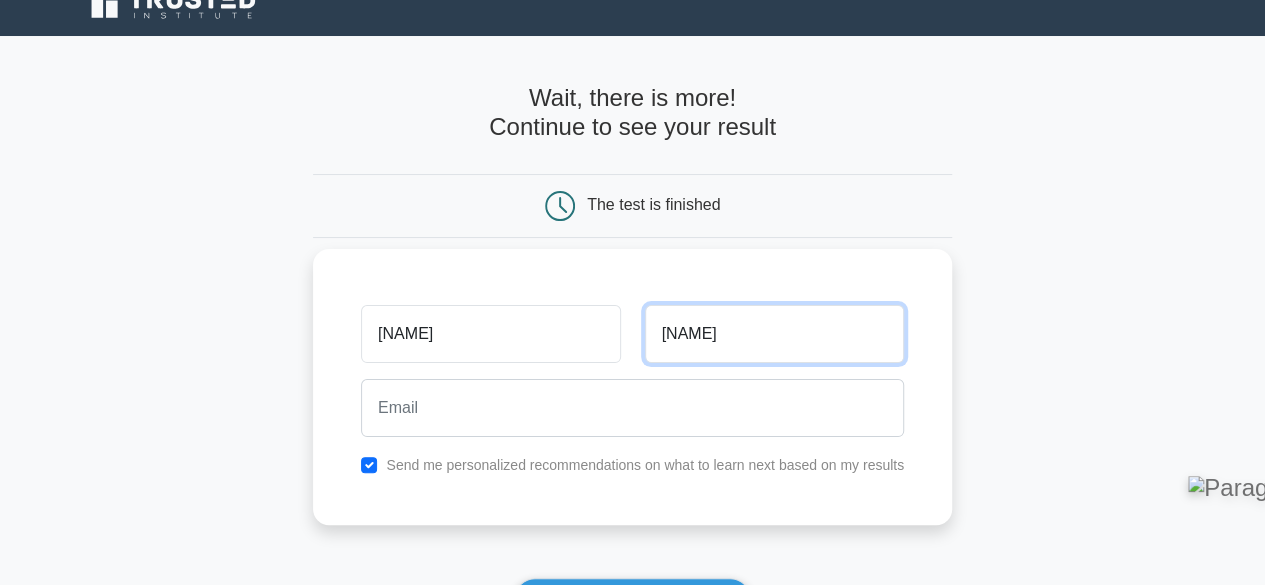 type on "Cardon" 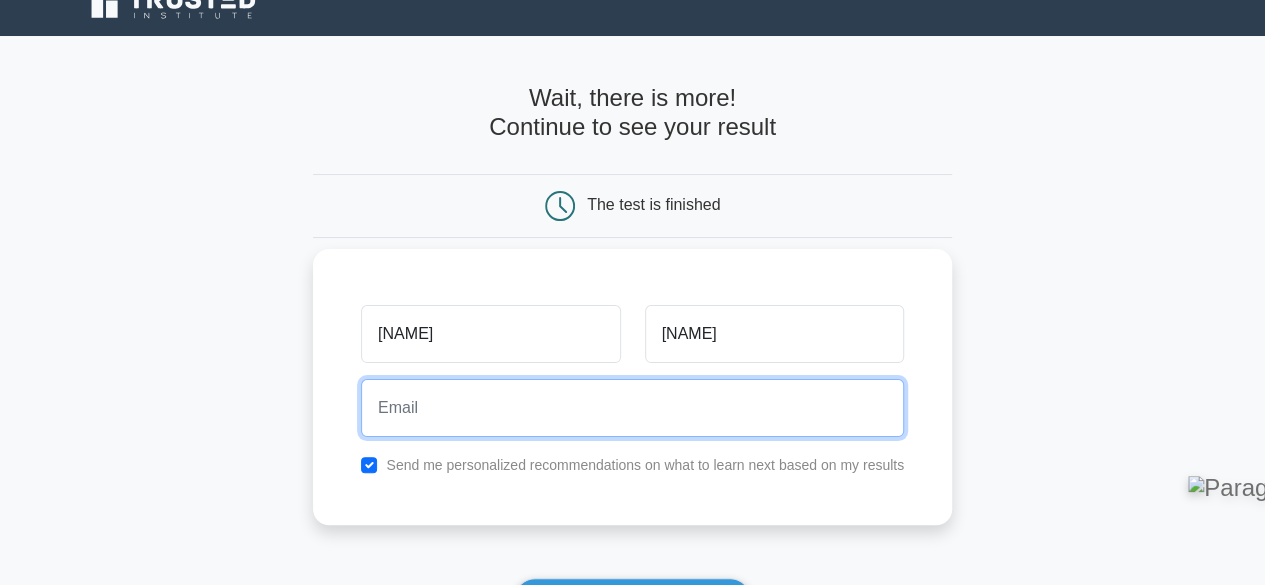 click at bounding box center [632, 408] 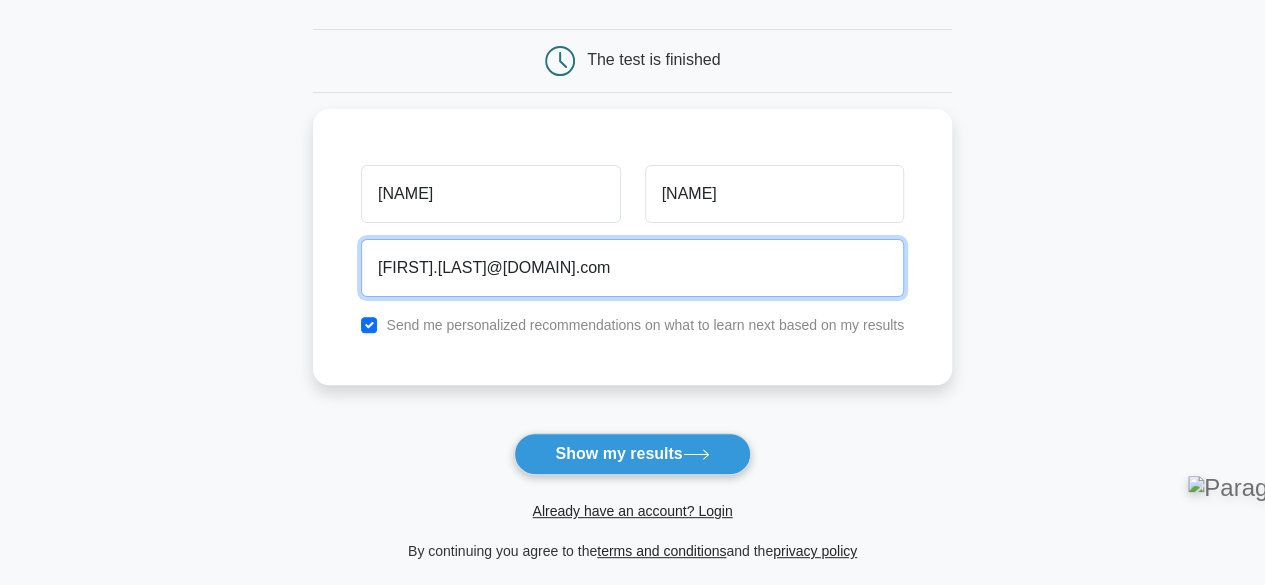 scroll, scrollTop: 174, scrollLeft: 0, axis: vertical 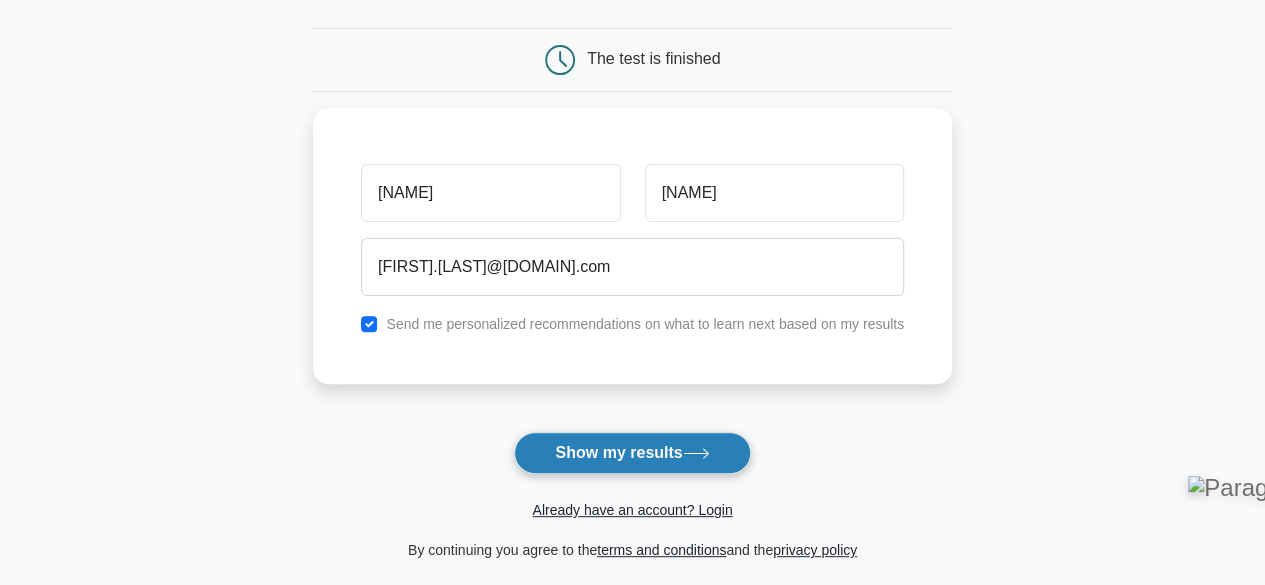 click on "Show my results" at bounding box center (632, 453) 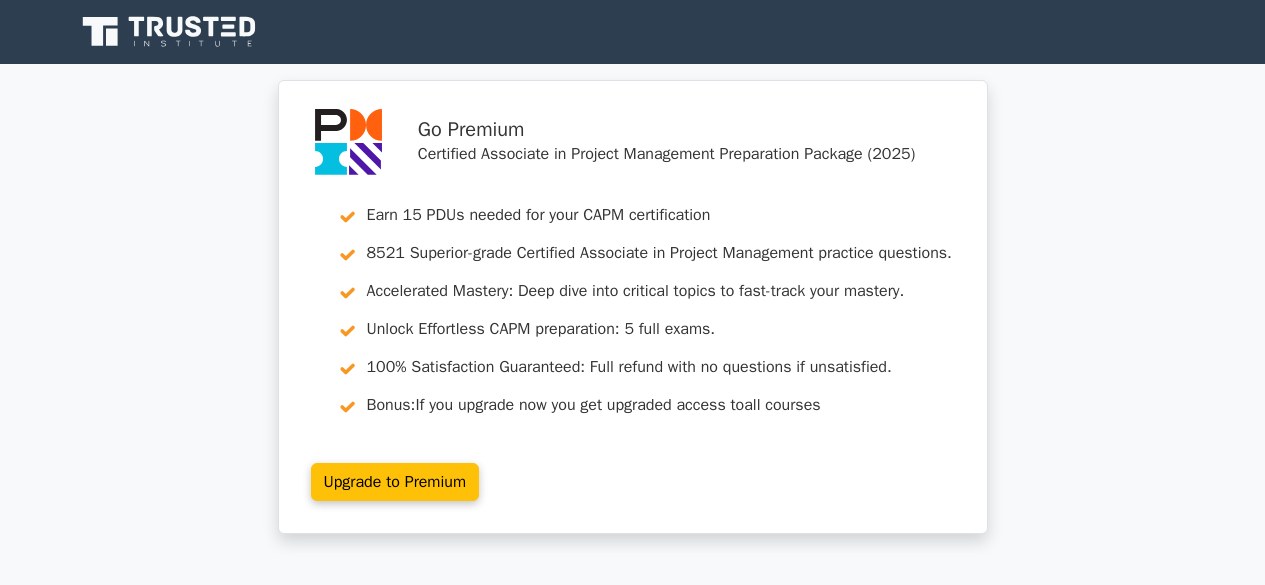 scroll, scrollTop: 0, scrollLeft: 0, axis: both 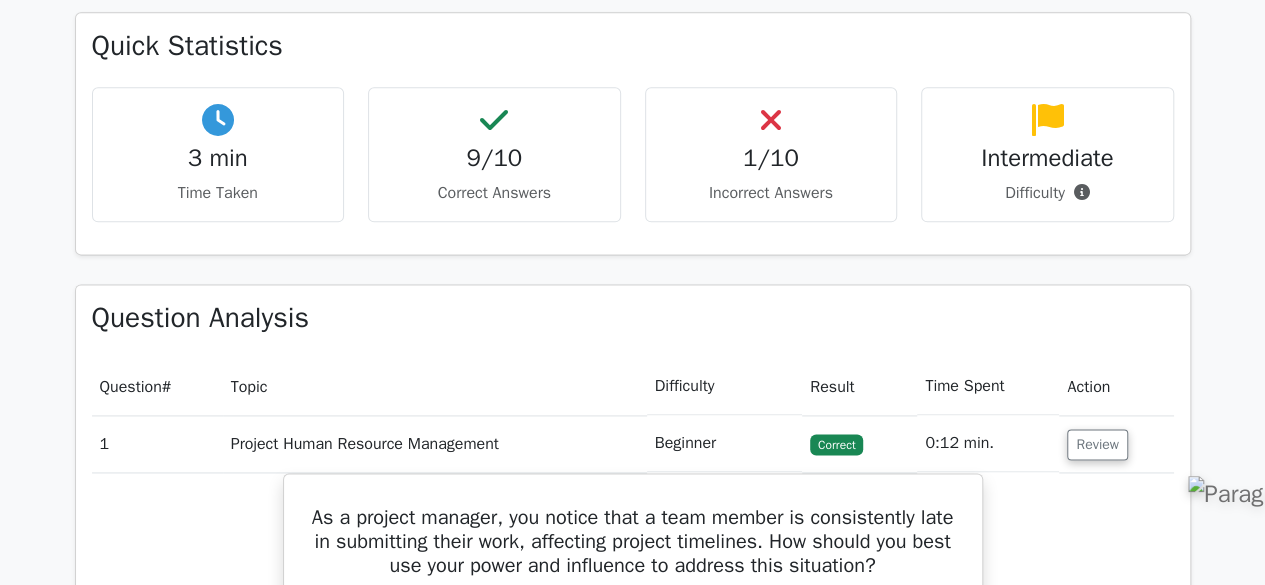 click on "1/10
Incorrect Answers" at bounding box center [771, 154] 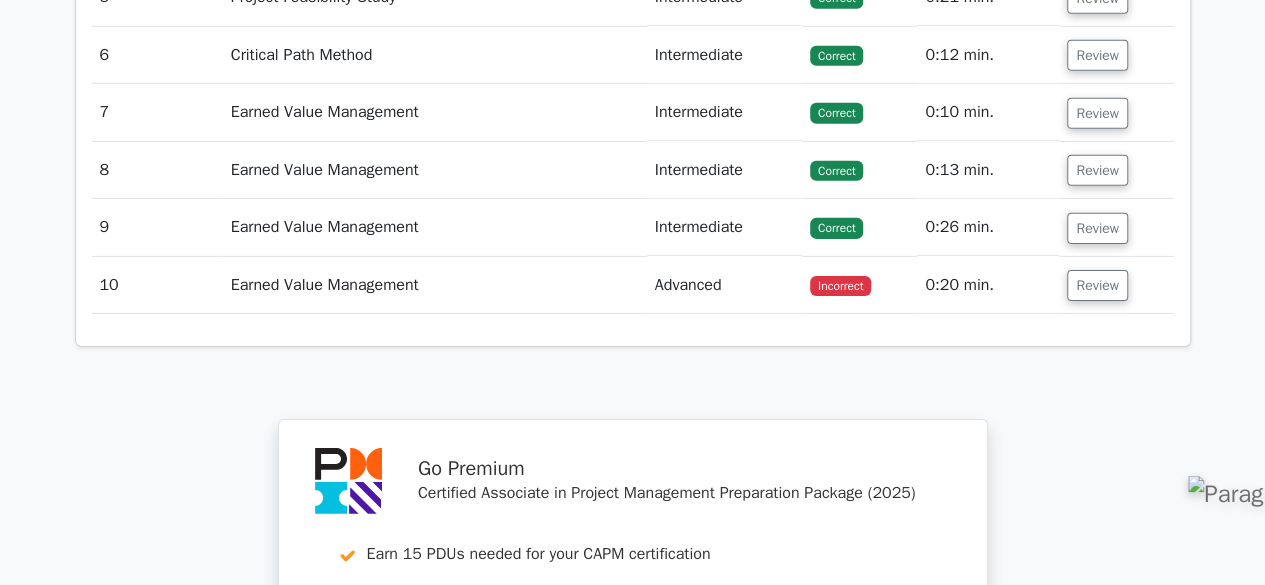 scroll, scrollTop: 3082, scrollLeft: 0, axis: vertical 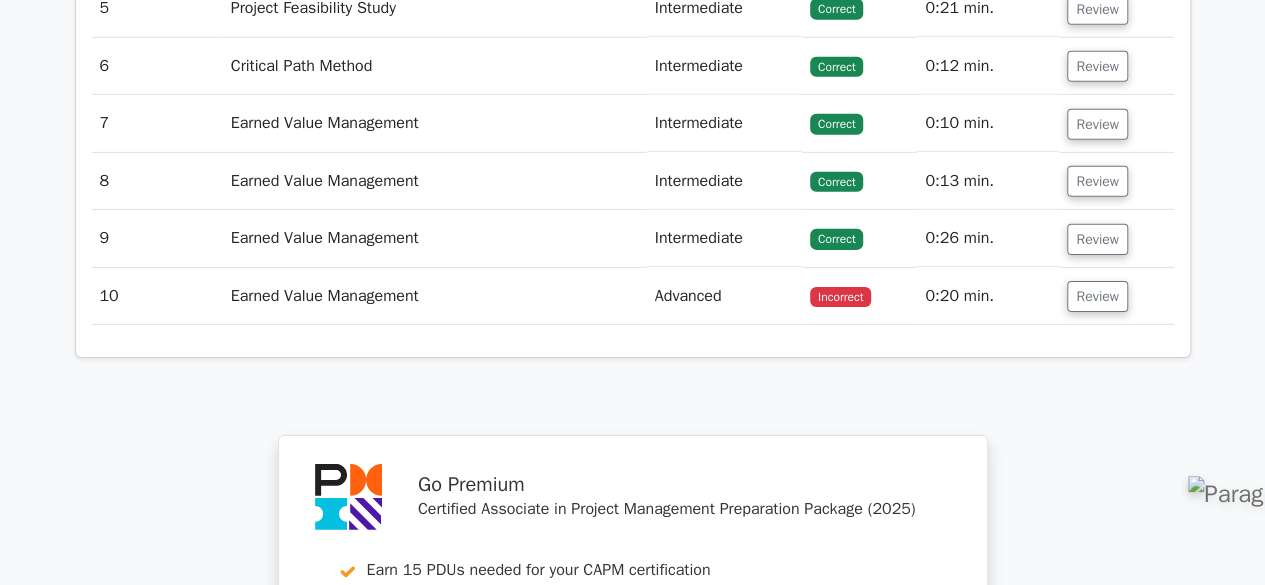 click on "Earned Value Management" at bounding box center [435, 296] 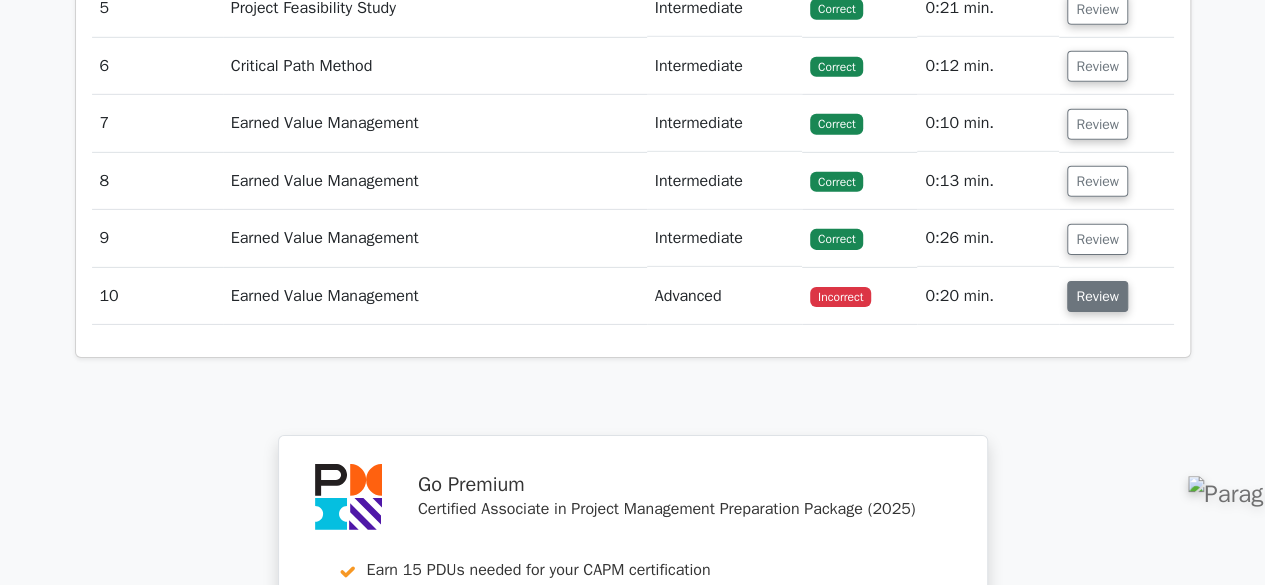click on "Review" at bounding box center (1097, 296) 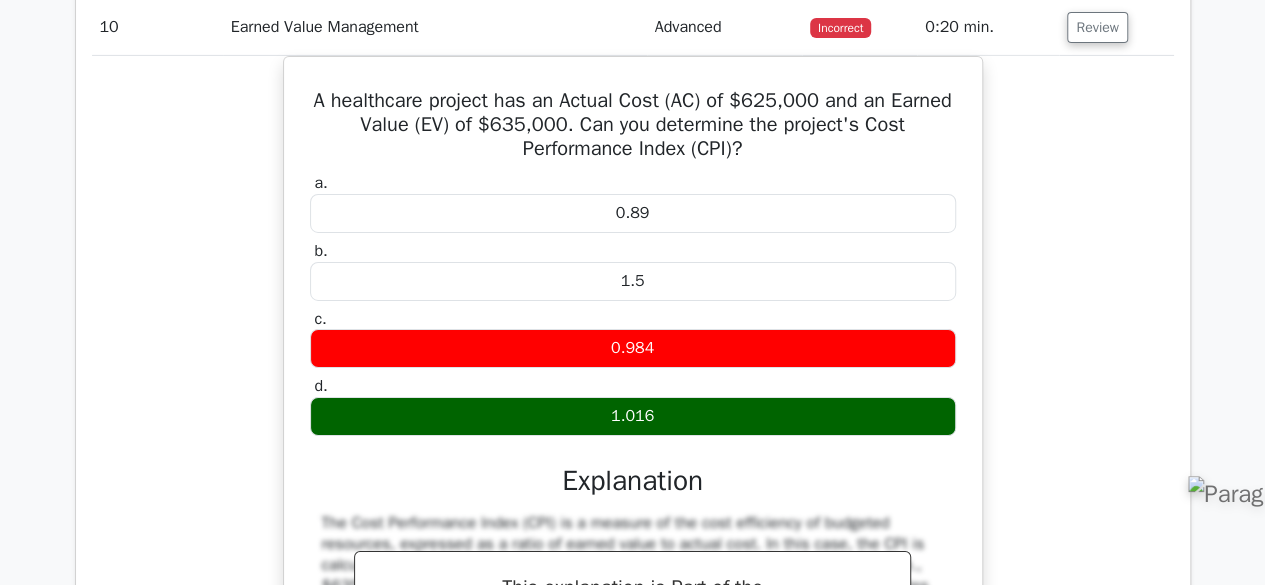 scroll, scrollTop: 3352, scrollLeft: 0, axis: vertical 